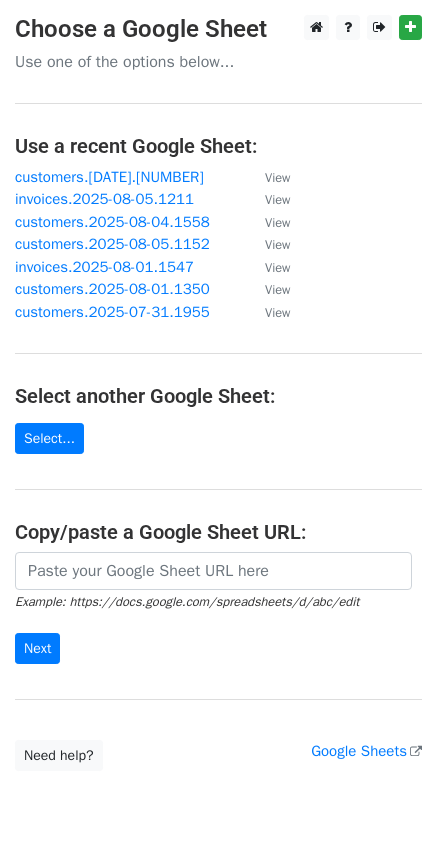 scroll, scrollTop: 0, scrollLeft: 0, axis: both 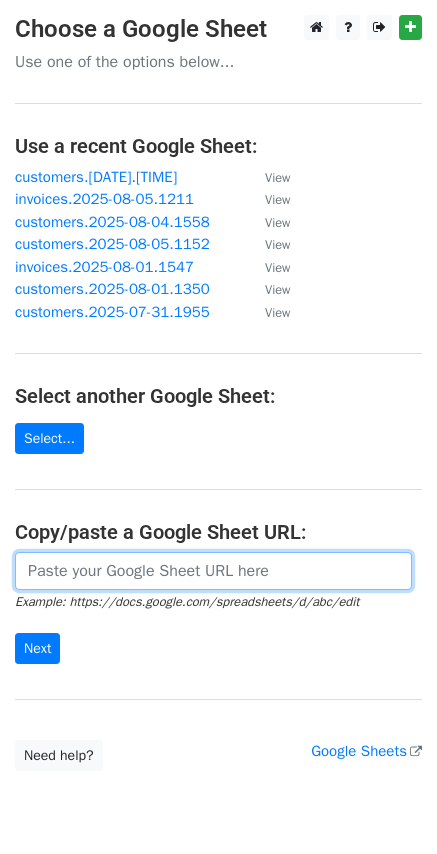 click at bounding box center [213, 571] 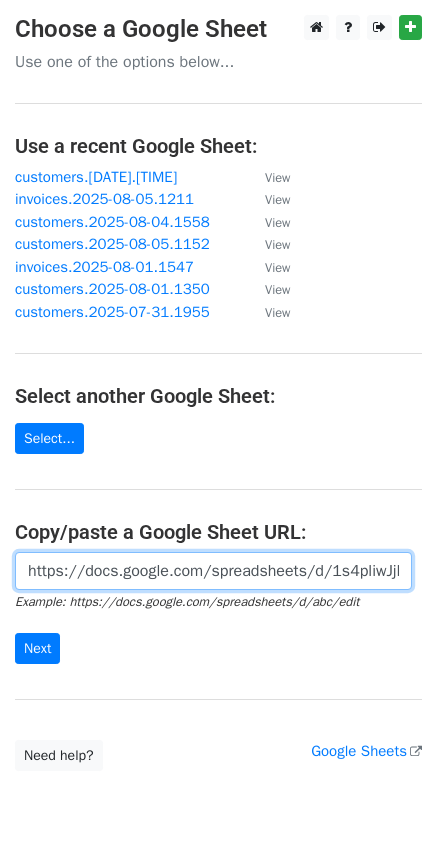 scroll, scrollTop: 0, scrollLeft: 556, axis: horizontal 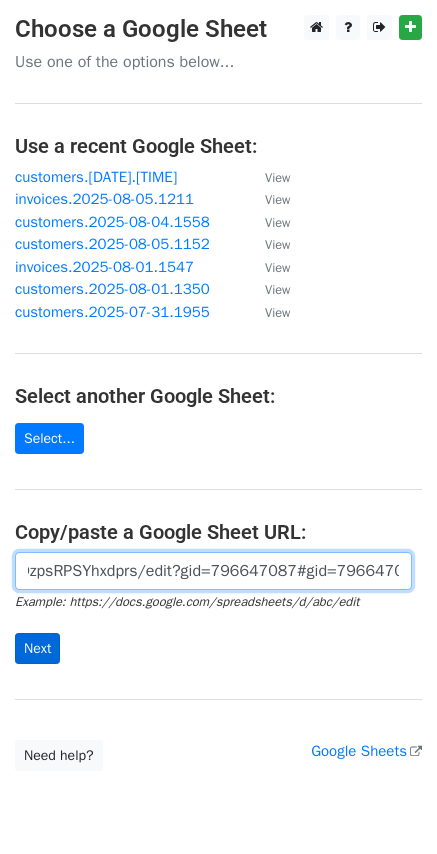 type on "https://docs.google.com/spreadsheets/d/1s4pliwJjE-lWcHsyL1MN_dL2xv7XvDzpsRPSYhxdprs/edit?gid=796647087#gid=796647087" 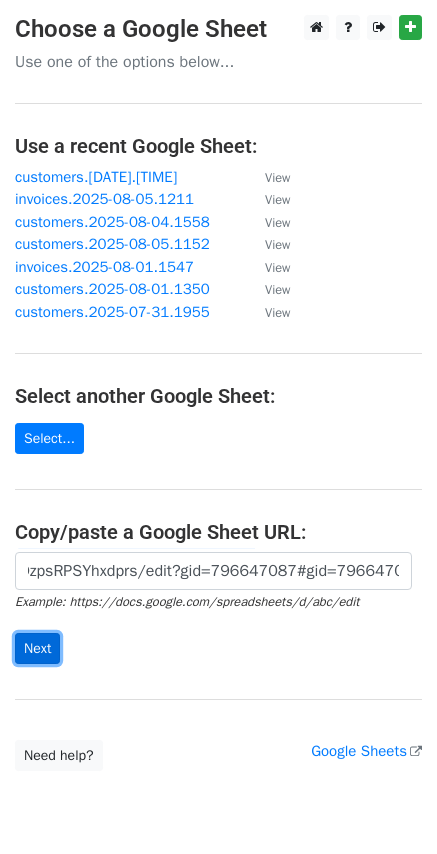 click on "Next" at bounding box center [37, 648] 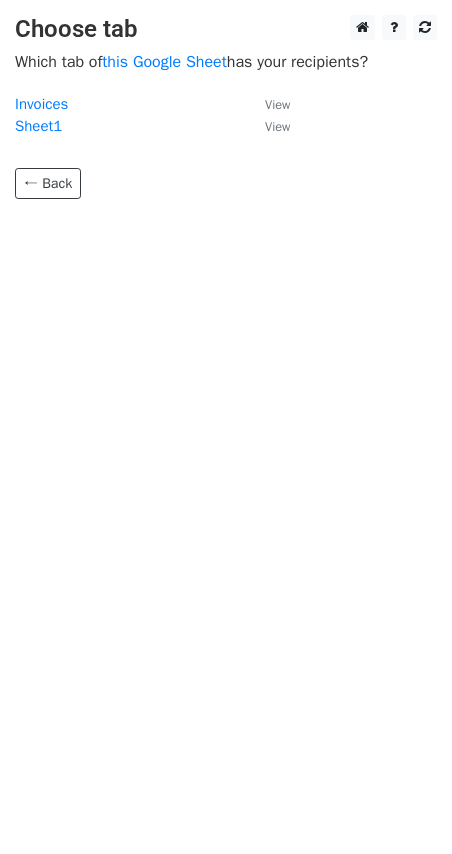 scroll, scrollTop: 0, scrollLeft: 0, axis: both 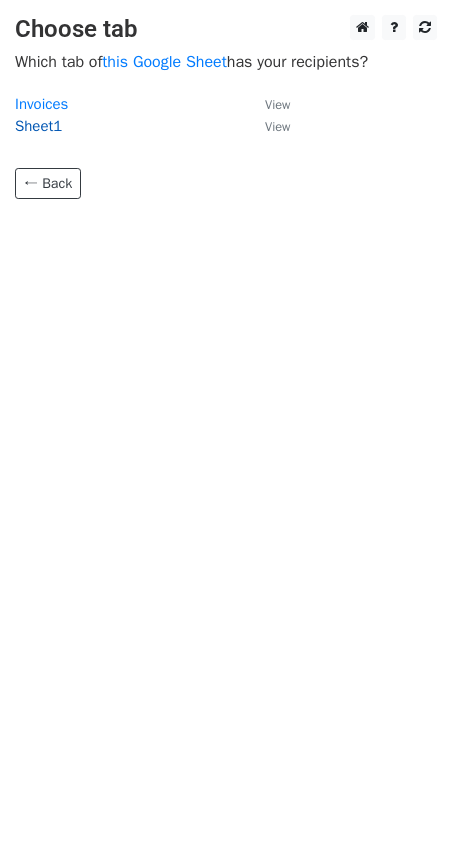 click on "Sheet1" at bounding box center [38, 126] 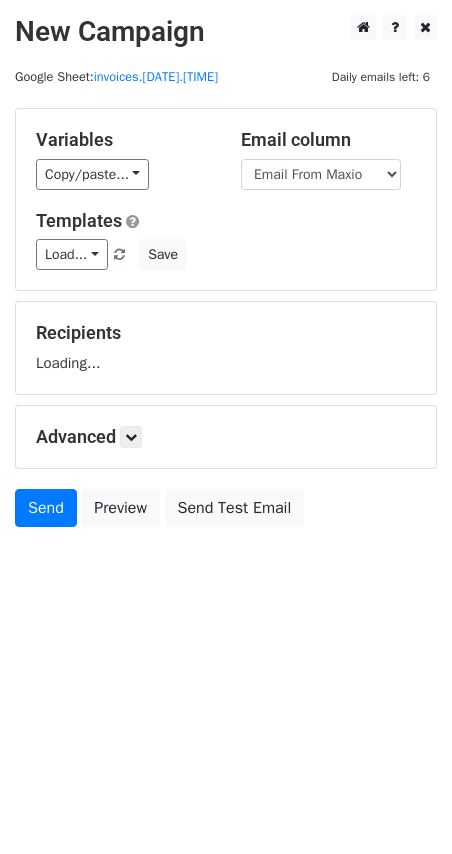 scroll, scrollTop: 0, scrollLeft: 0, axis: both 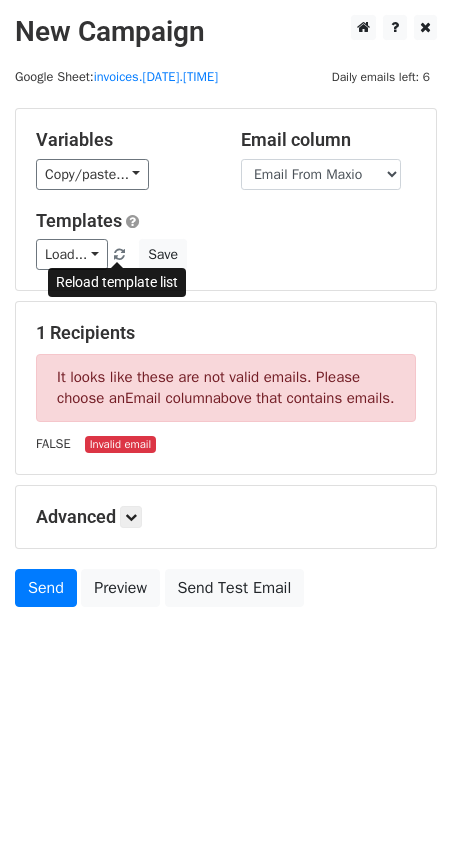 click at bounding box center [120, 255] 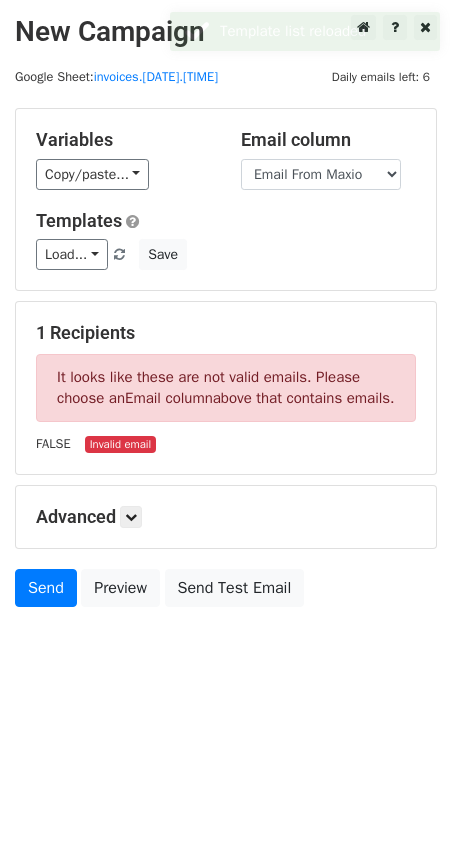 click at bounding box center (119, 255) 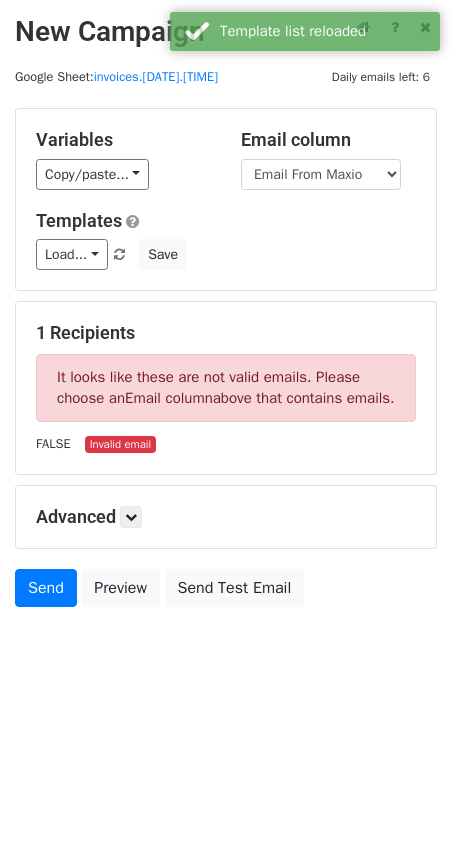 click on "Variables
Copy/paste...
{{Customer Management Compa...
{{Customer Number}}
{{Customer Name}}
{{Invoice Number}}
{{Invoice Link}}
{{Invoice Date}}
{{Due Date}}
{{Past Due (Days)}}
{{Invoice Status}}
{{Local Amount}}
{{Applied Amount}}
{{Balance}}
{{Autopay Status}}
{{Customer Collection Status}}
{{Customer AR Status Date}}
{{Customer AR Status}}
{{Email From Maxio}}
{{Collection Note: Note}}
{{Customer AR Manager}}
Email column
Customer Management Company
Customer Number
Customer Name
Invoice Number
Invoice Link
Invoice Date
Due Date
Past Due (Days)
Invoice Status
Local Amount
Applied Amount
Balance
Autopay Status
Customer Collection Status
Customer AR Status Date
Customer AR Status
Email From Maxio
Collection Note: Note
Customer AR Manager
Templates
Load...
NC email
Save" at bounding box center [226, 199] 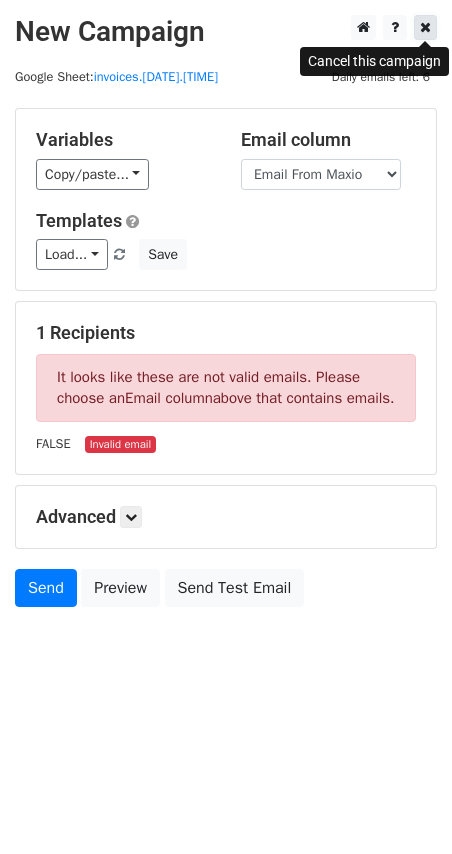 click at bounding box center [425, 27] 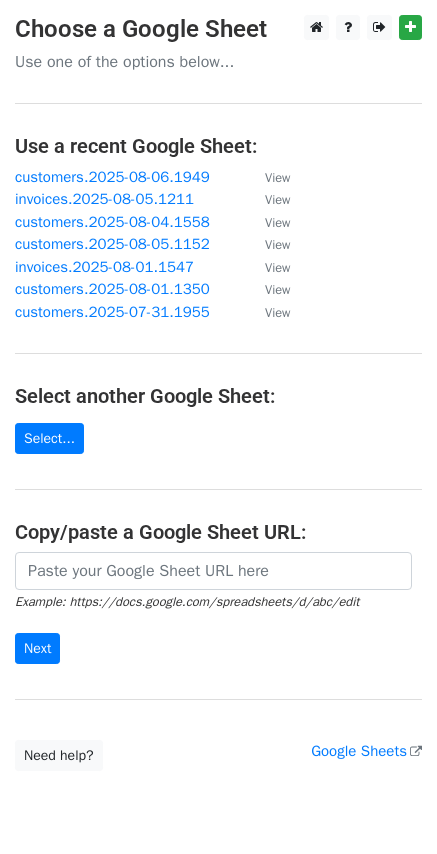 scroll, scrollTop: 0, scrollLeft: 0, axis: both 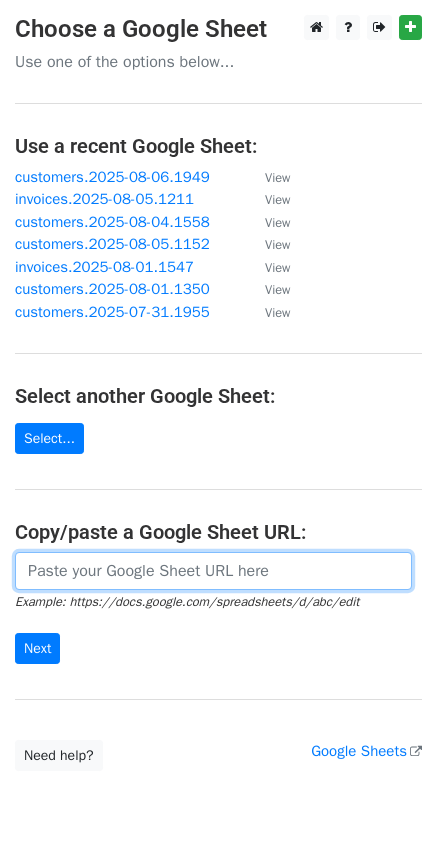 click at bounding box center (213, 571) 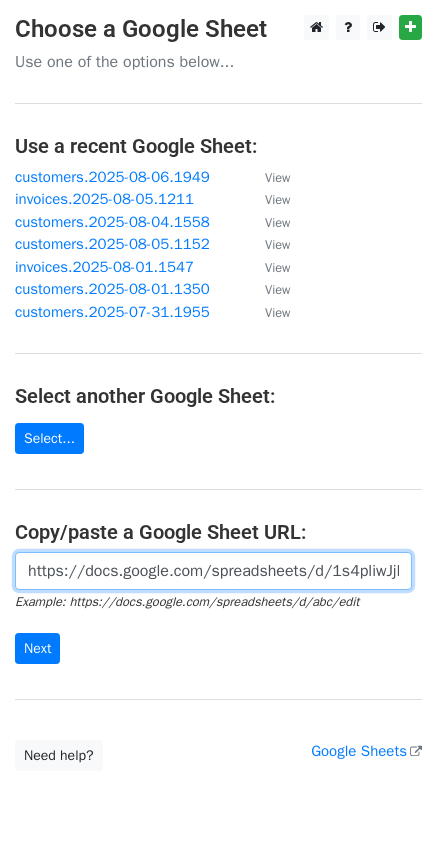 scroll, scrollTop: 0, scrollLeft: 556, axis: horizontal 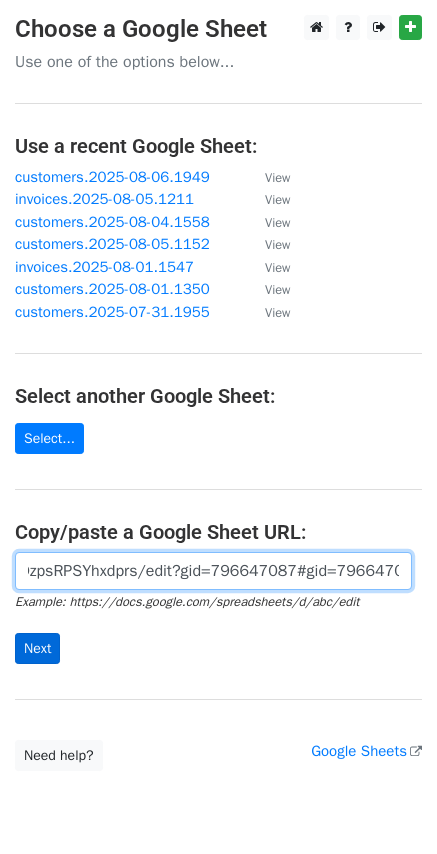 type on "https://docs.google.com/spreadsheets/d/1s4pliwJjE-lWcHsyL1MN_dL2xv7XvDzpsRPSYhxdprs/edit?gid=796647087#gid=796647087" 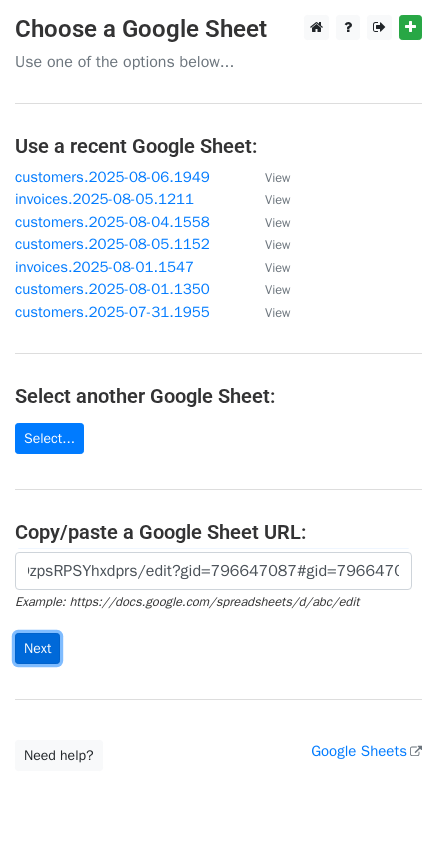 scroll, scrollTop: 0, scrollLeft: 0, axis: both 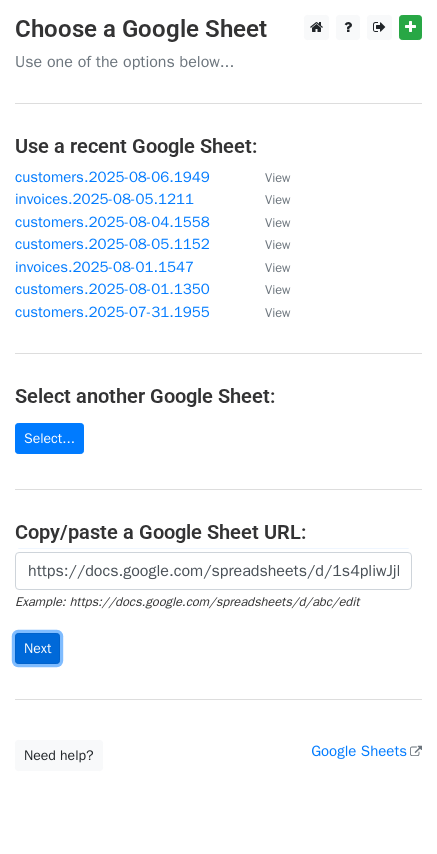 click on "Next" at bounding box center [37, 648] 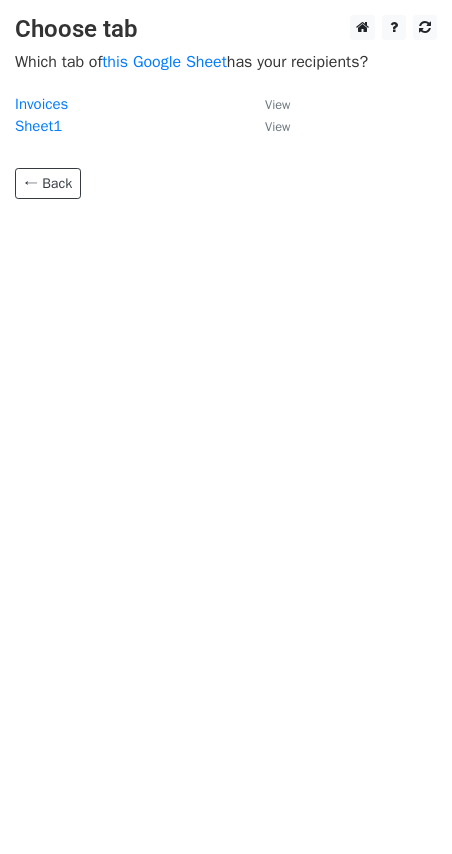 scroll, scrollTop: 0, scrollLeft: 0, axis: both 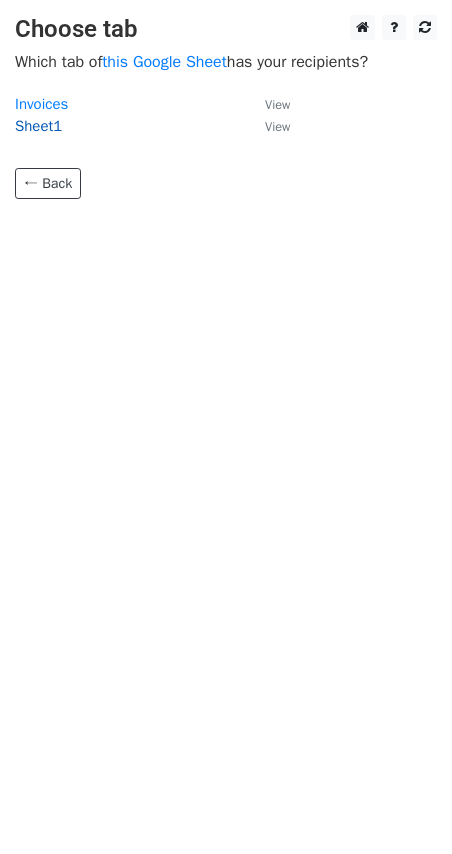 click on "Sheet1" at bounding box center (38, 126) 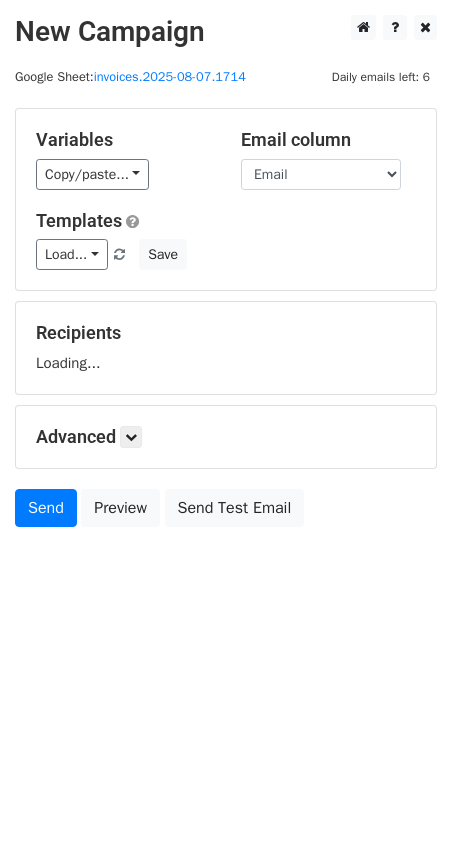 scroll, scrollTop: 0, scrollLeft: 0, axis: both 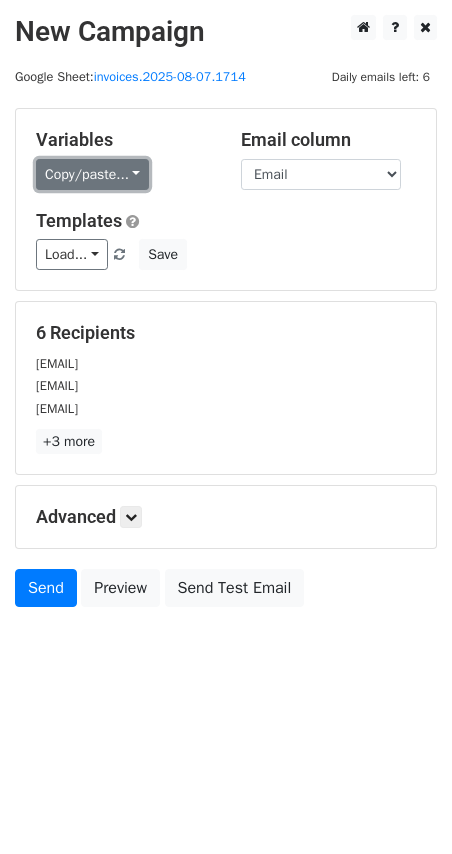 click on "Copy/paste..." at bounding box center [92, 174] 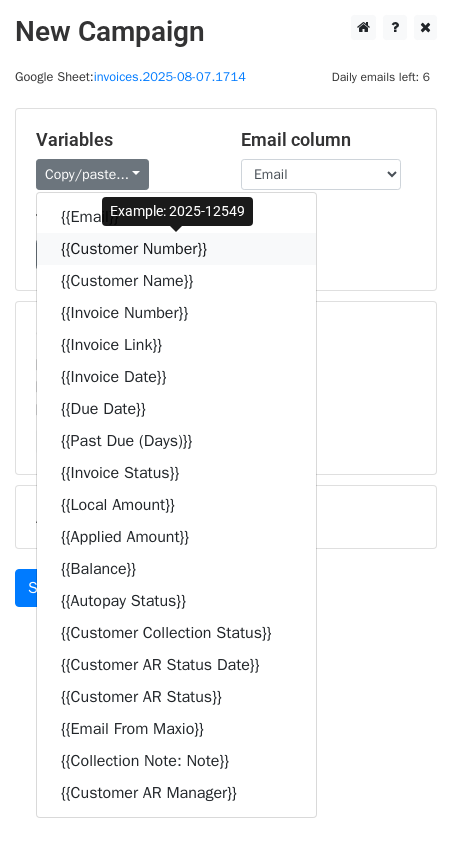 click at bounding box center (220, 248) 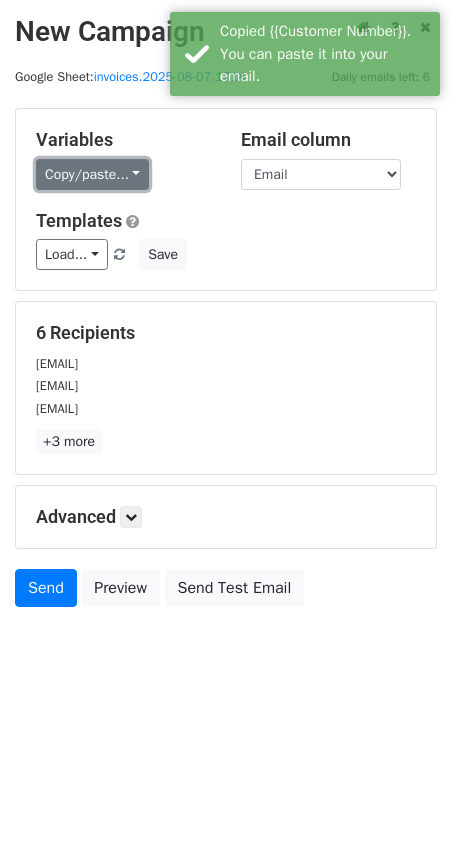 click on "Copy/paste..." at bounding box center (92, 174) 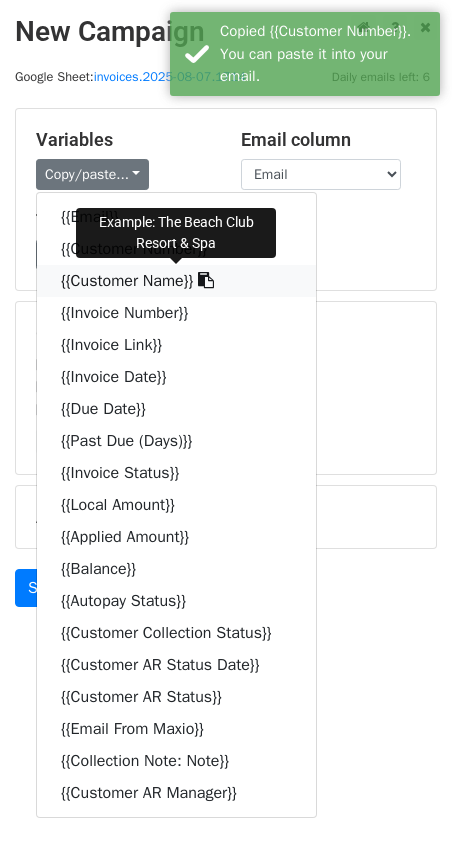 click at bounding box center (206, 280) 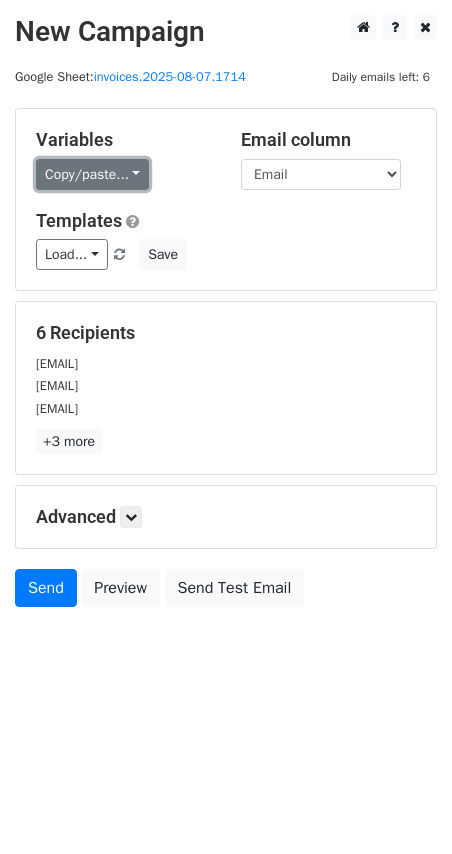 click on "Copy/paste..." at bounding box center [92, 174] 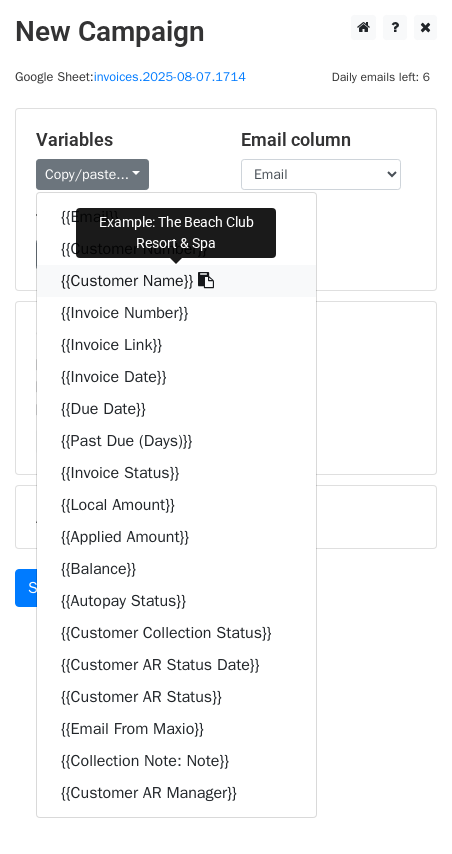 click at bounding box center (206, 280) 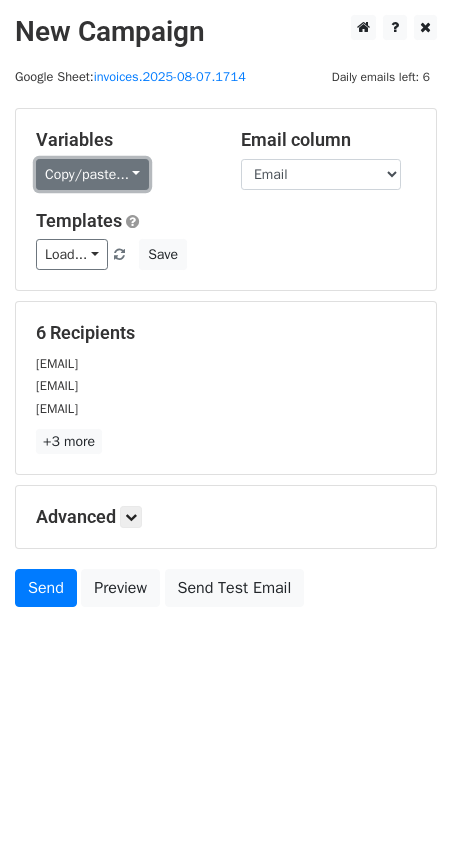 click on "Copy/paste..." at bounding box center [92, 174] 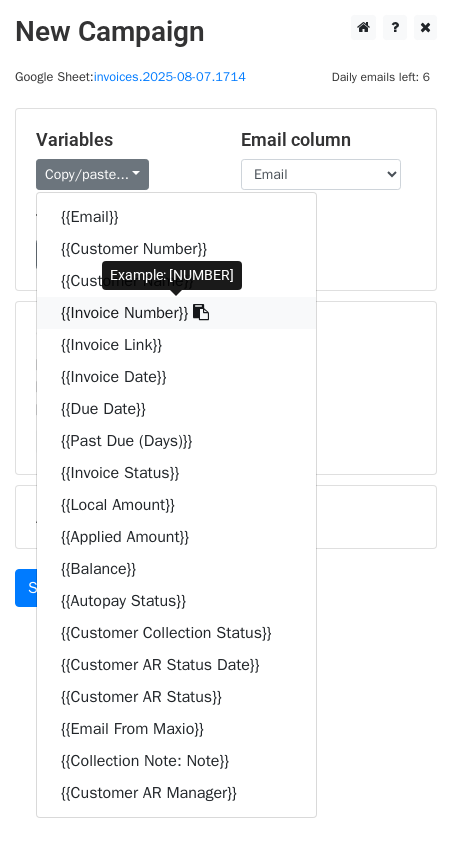 click at bounding box center [201, 312] 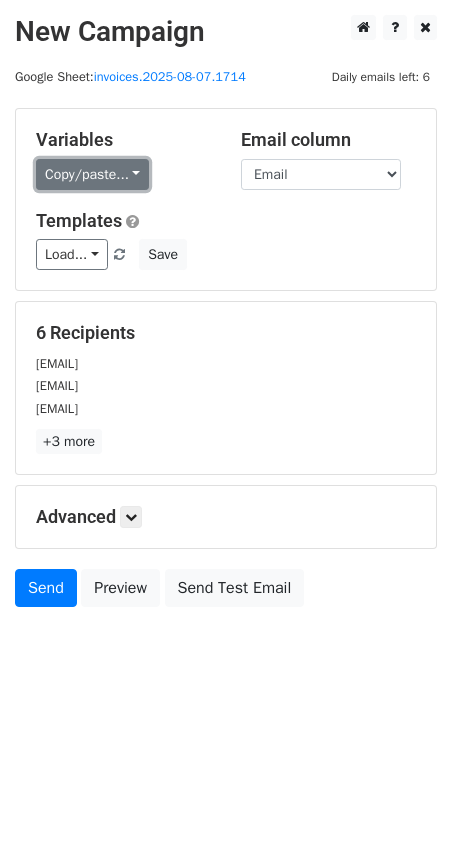 click on "Copy/paste..." at bounding box center [92, 174] 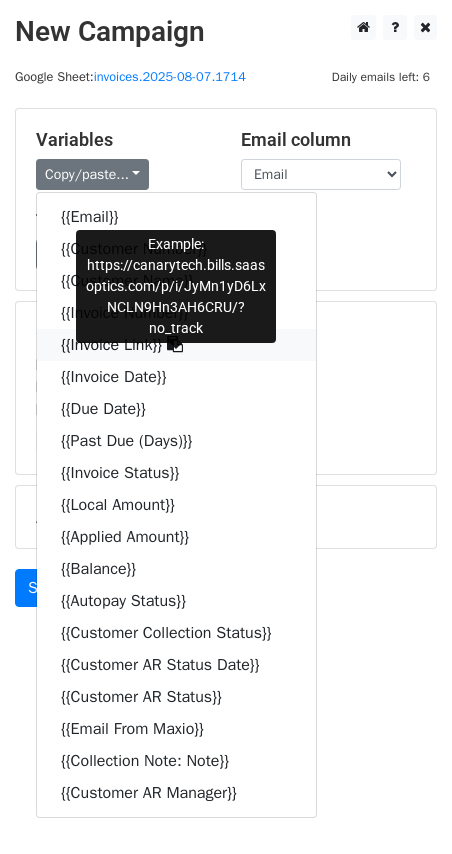 click at bounding box center (175, 344) 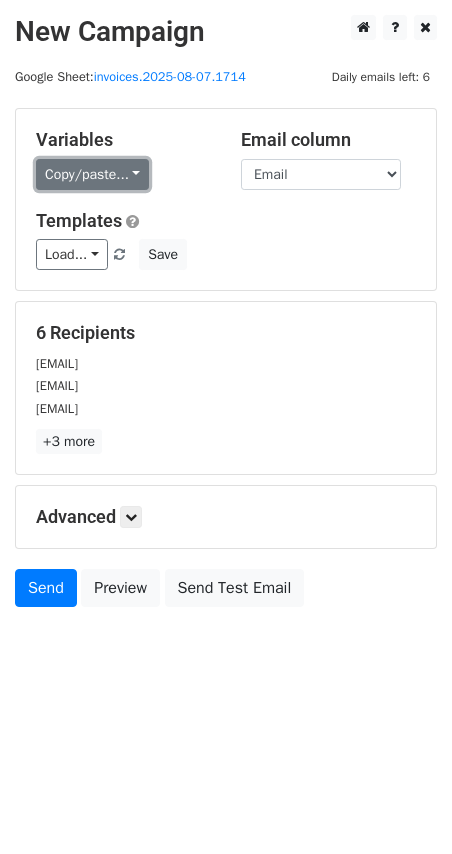 click on "Copy/paste..." at bounding box center [92, 174] 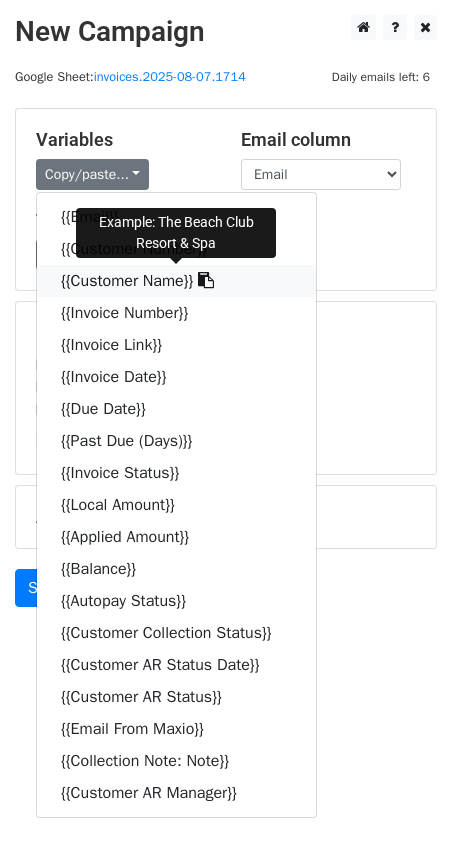 click at bounding box center [206, 280] 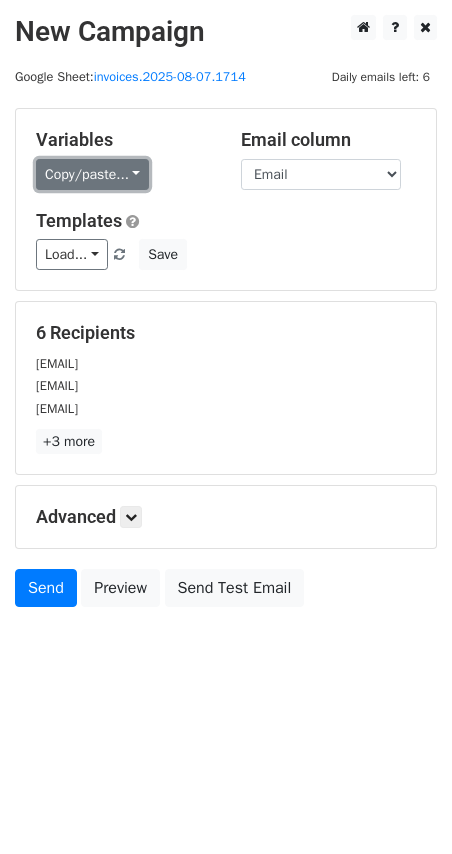 click on "Copy/paste..." at bounding box center (92, 174) 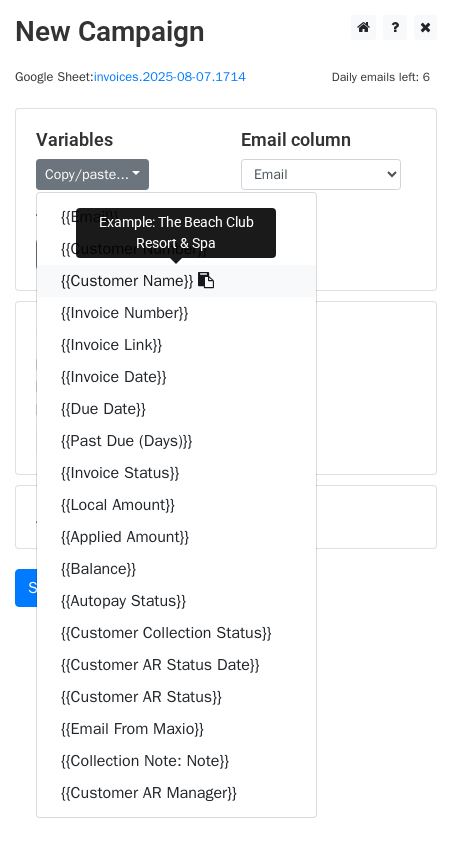 click at bounding box center [206, 280] 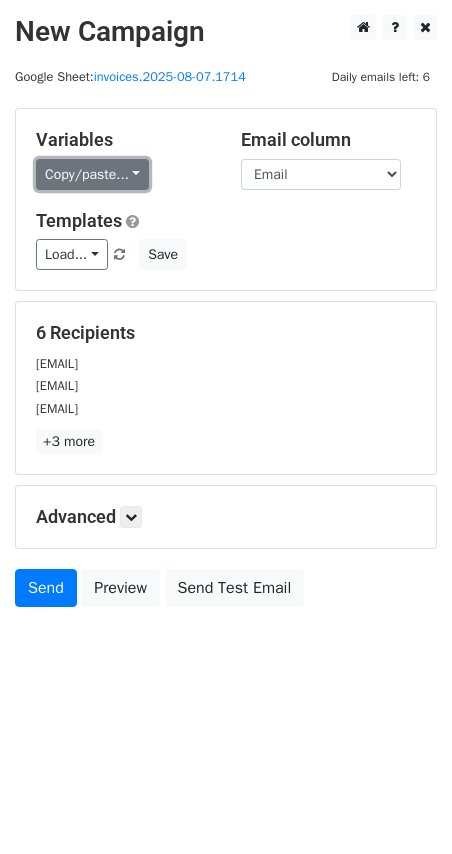 click on "Copy/paste..." at bounding box center [92, 174] 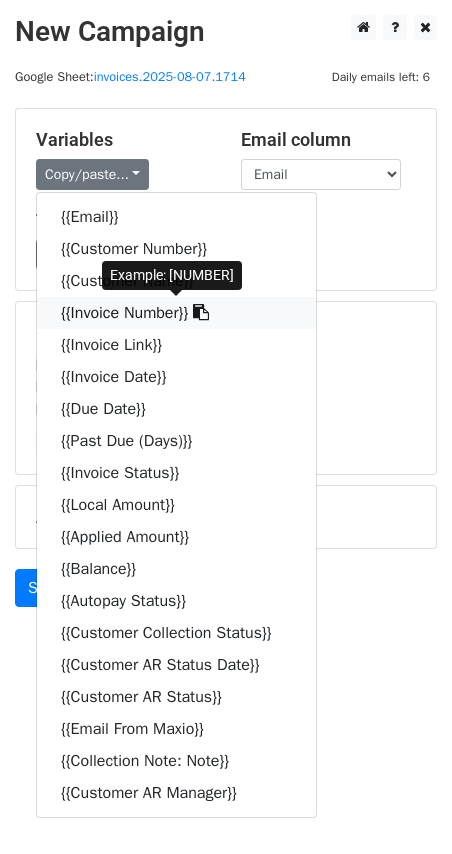 click at bounding box center (201, 312) 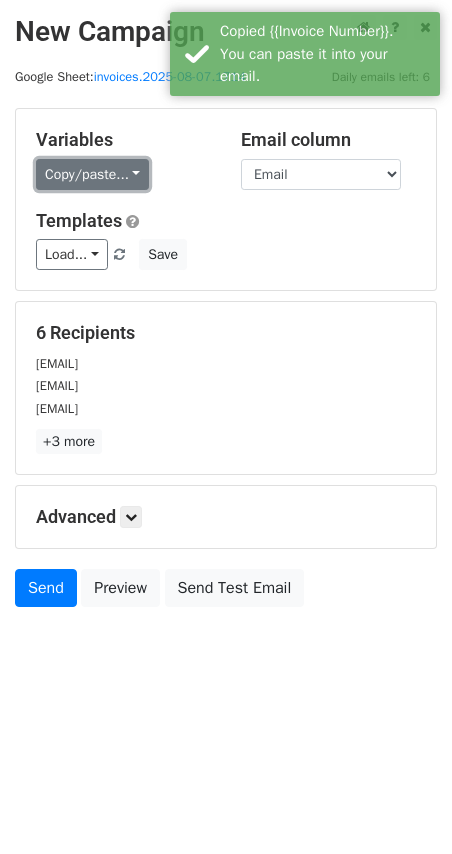 click on "Copy/paste..." at bounding box center (92, 174) 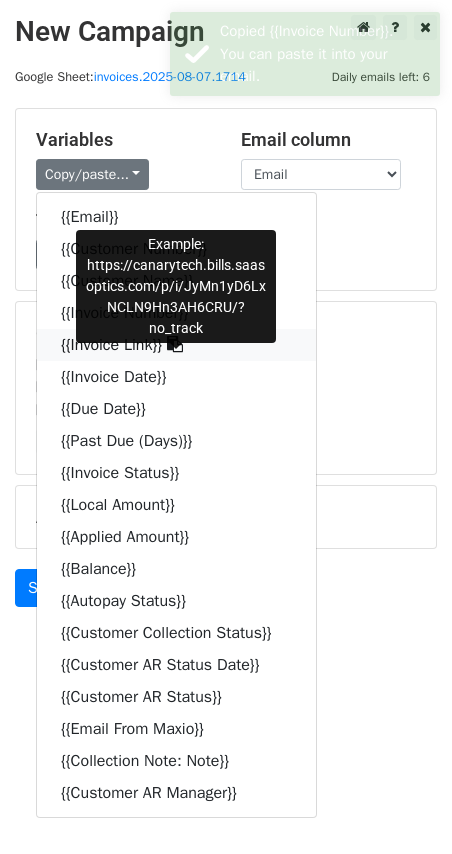 click at bounding box center [175, 344] 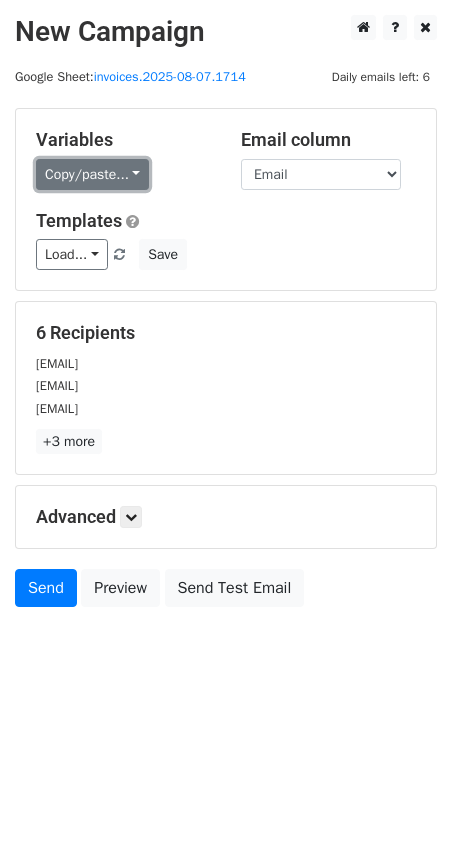 click on "Copy/paste..." at bounding box center (92, 174) 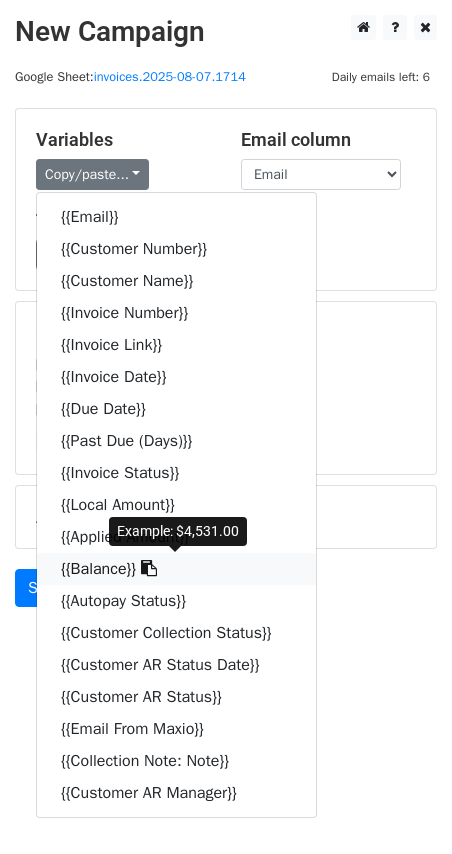 click at bounding box center [149, 568] 